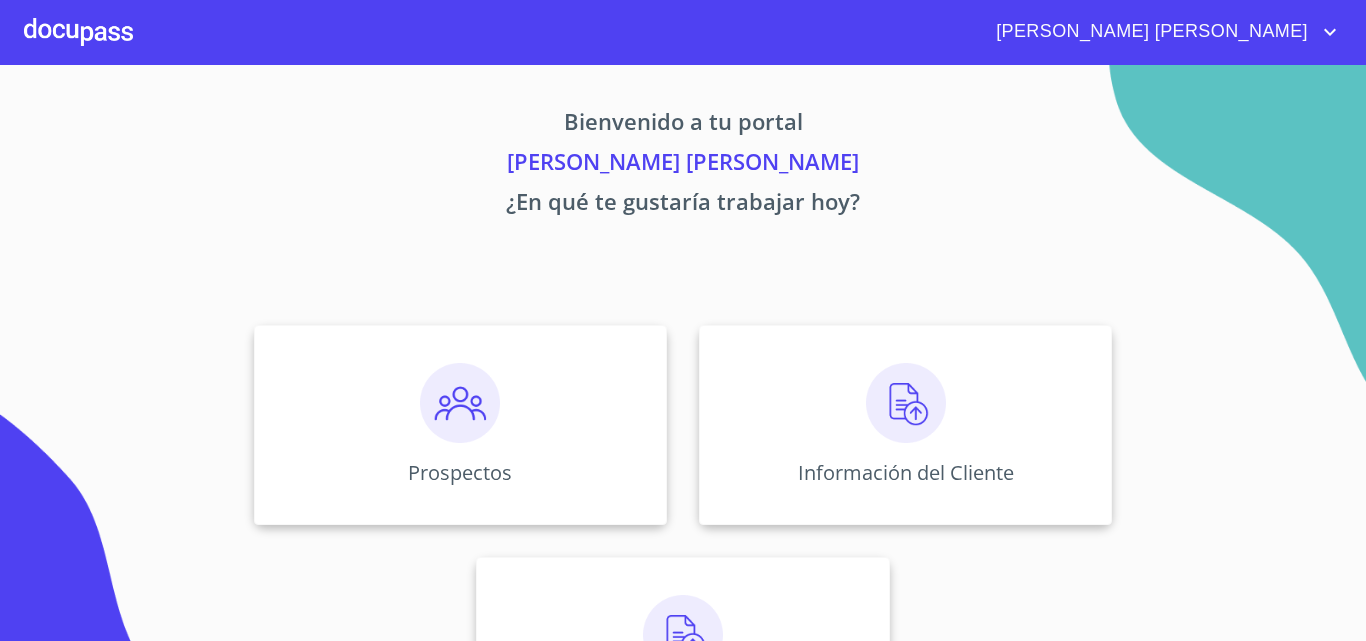 scroll, scrollTop: 0, scrollLeft: 0, axis: both 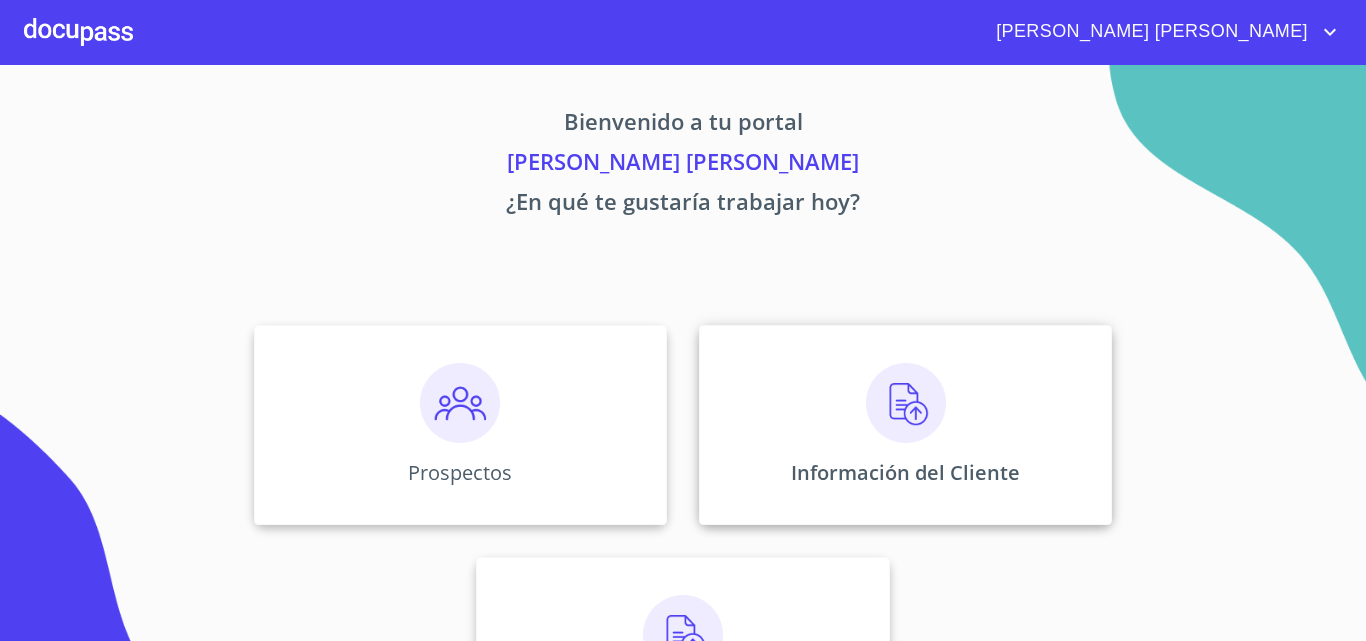 click on "Información del Cliente" at bounding box center (905, 425) 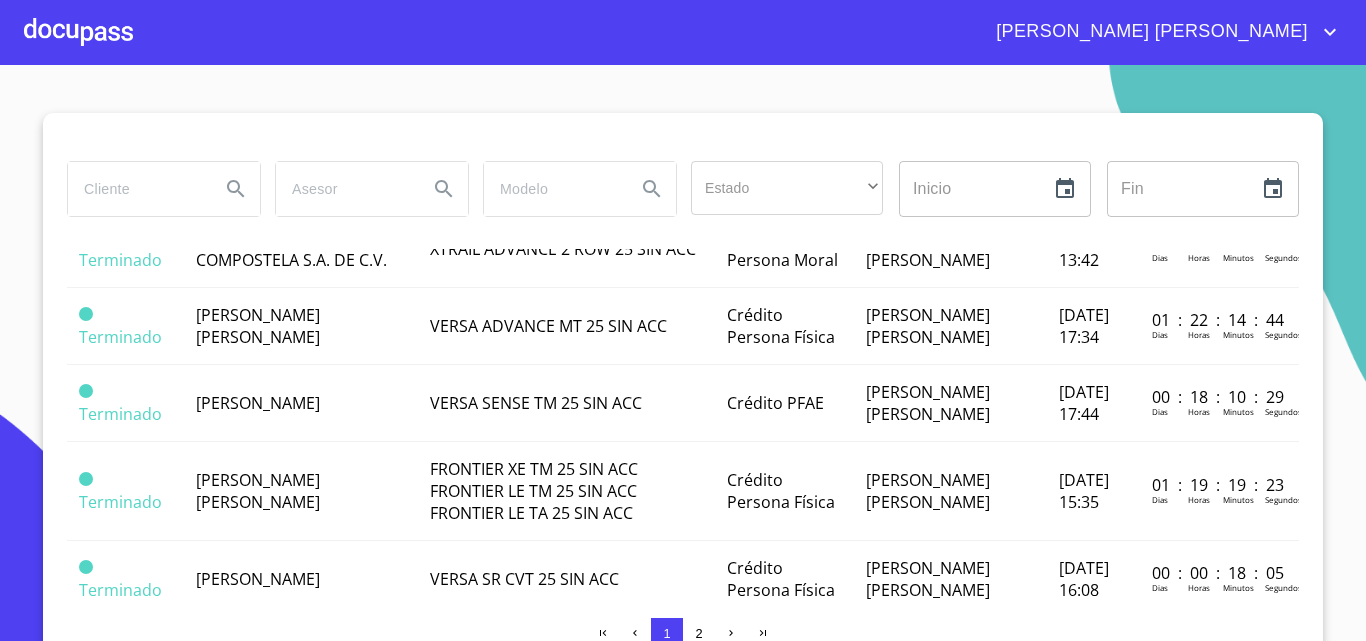 scroll, scrollTop: 500, scrollLeft: 0, axis: vertical 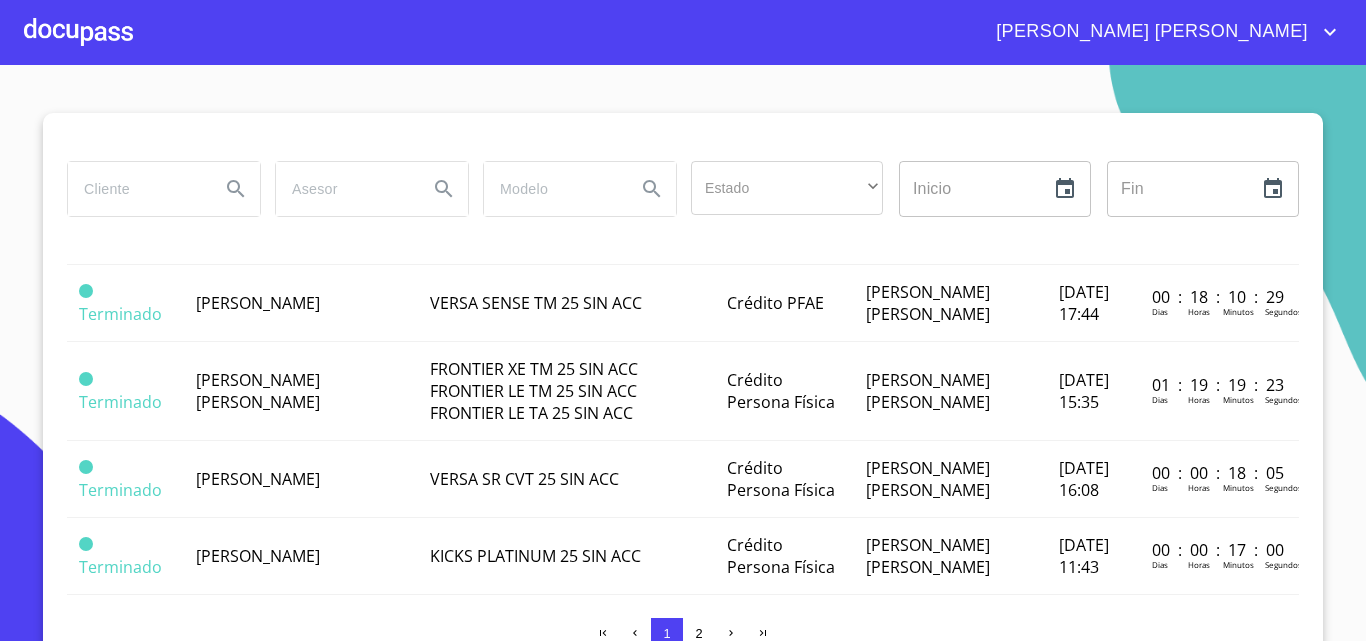 click on "[PERSON_NAME]" at bounding box center [258, 303] 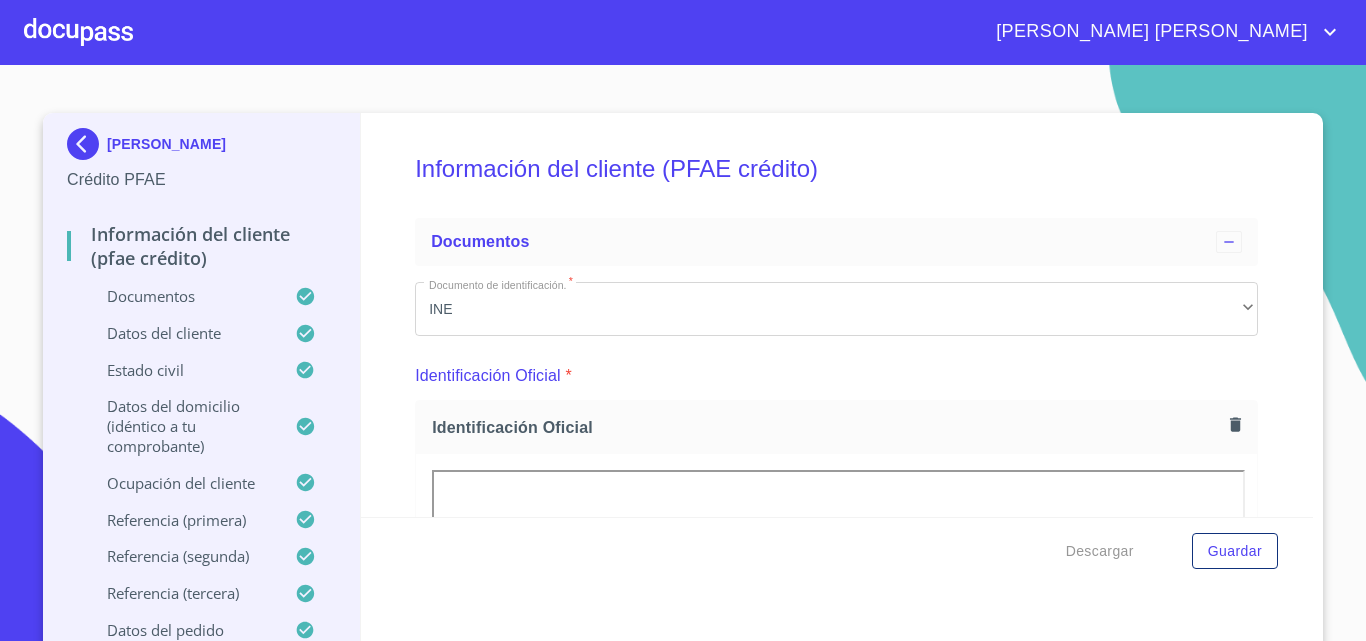 scroll, scrollTop: 300, scrollLeft: 0, axis: vertical 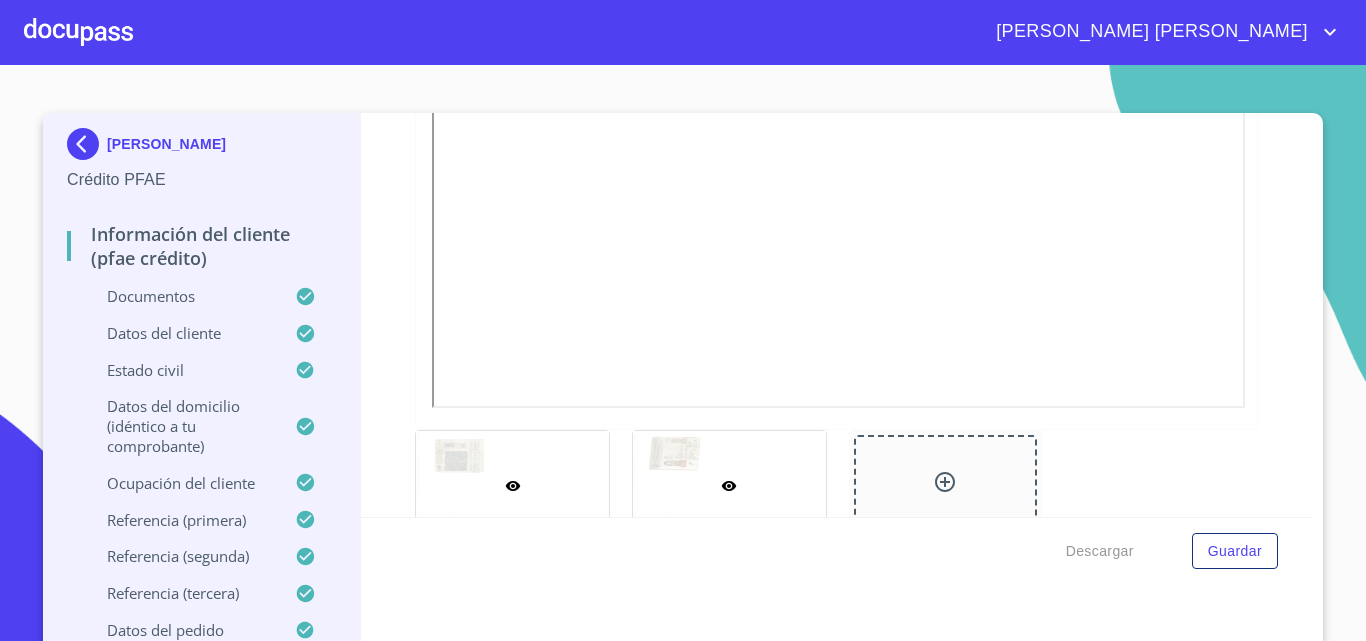 click at bounding box center [729, 485] 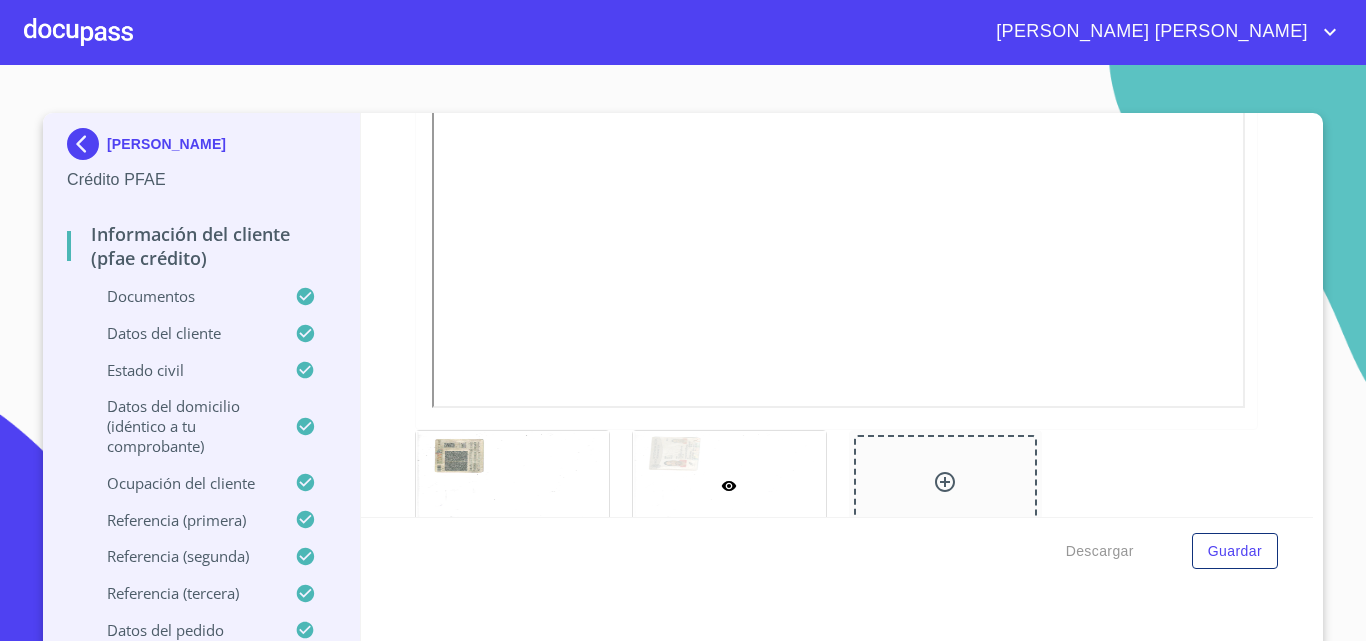 scroll, scrollTop: 239, scrollLeft: 0, axis: vertical 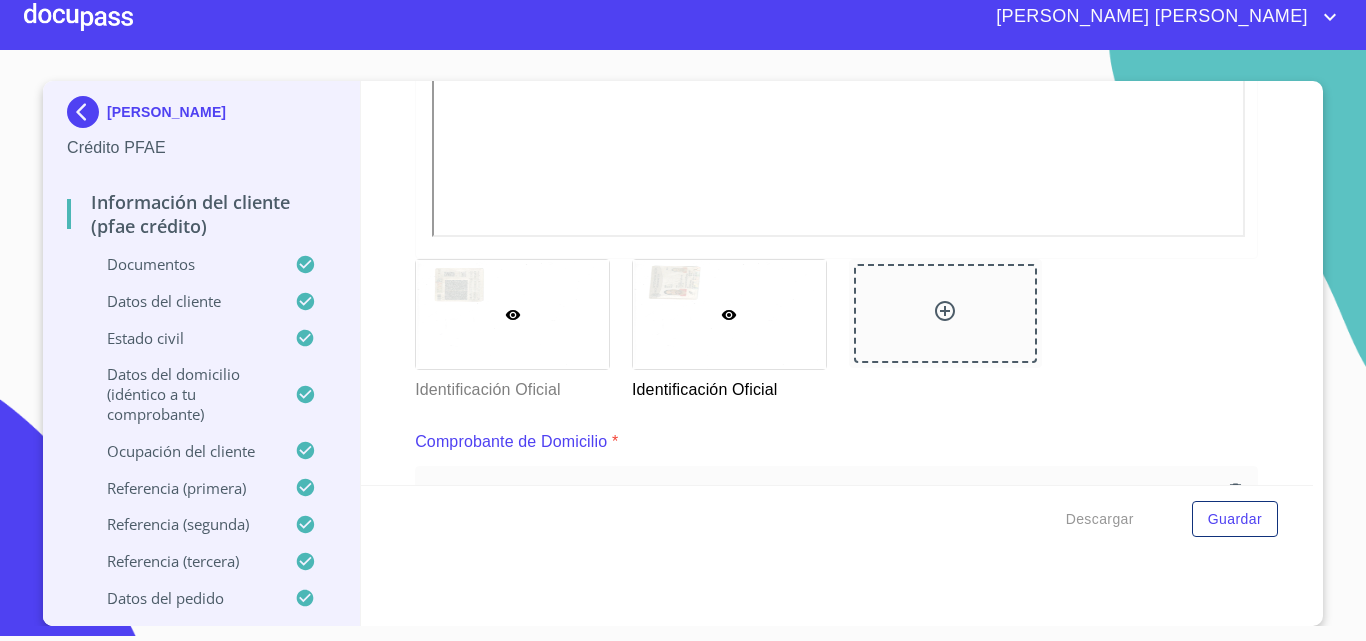 click 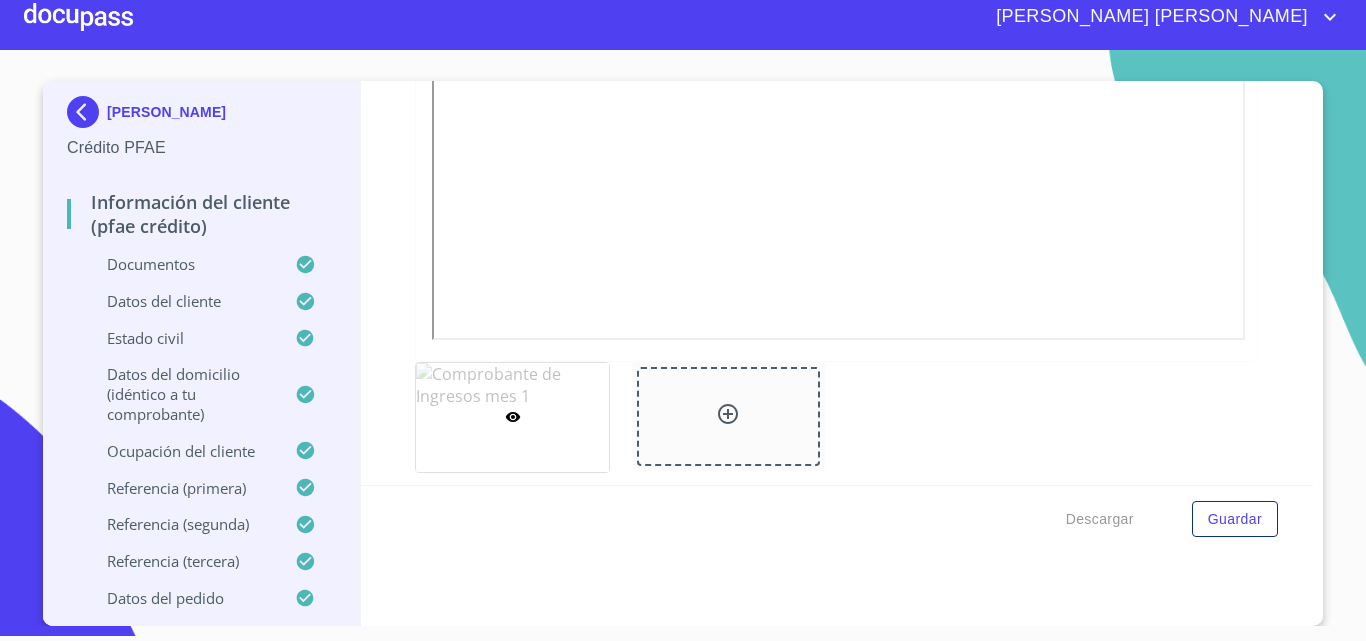 scroll, scrollTop: 1739, scrollLeft: 0, axis: vertical 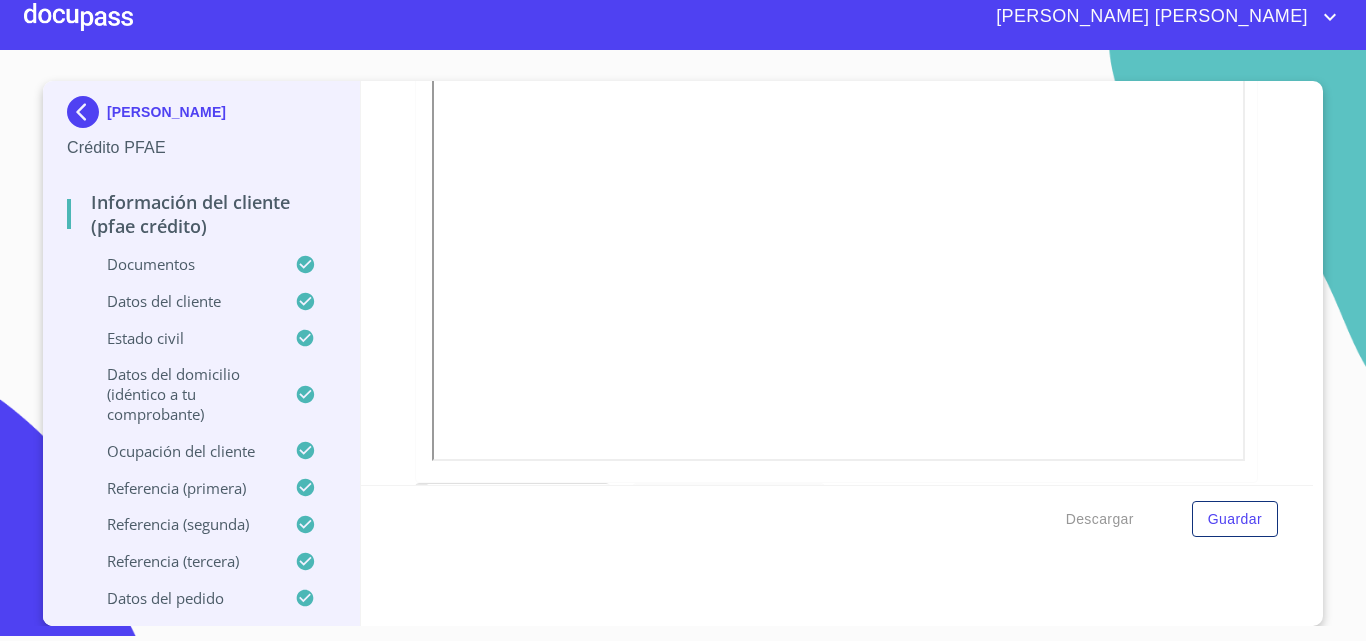 click at bounding box center (836, -452) 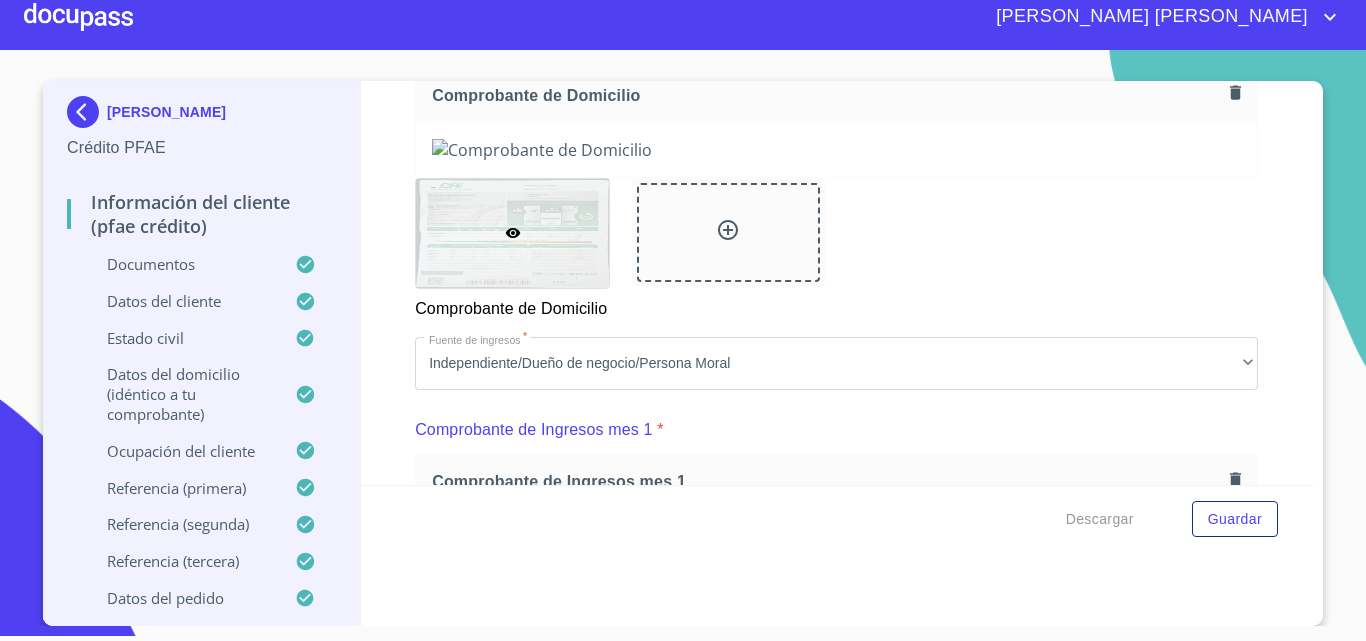scroll, scrollTop: 1139, scrollLeft: 0, axis: vertical 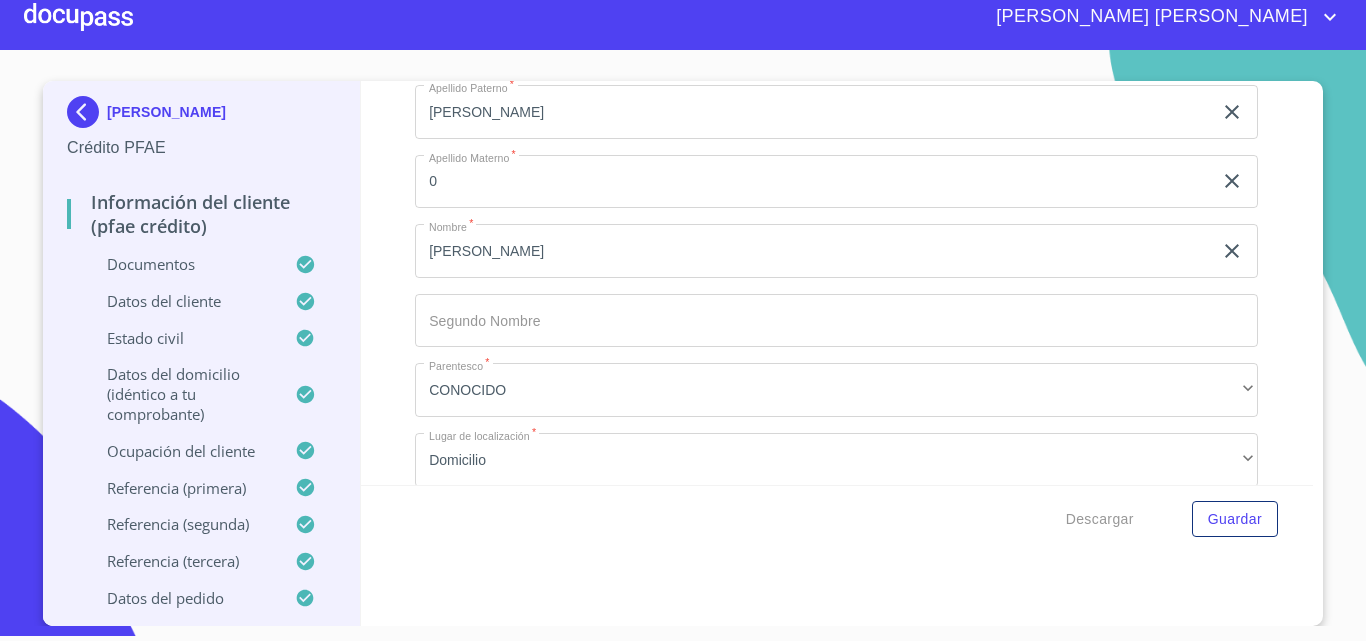 drag, startPoint x: 560, startPoint y: 380, endPoint x: 476, endPoint y: 380, distance: 84 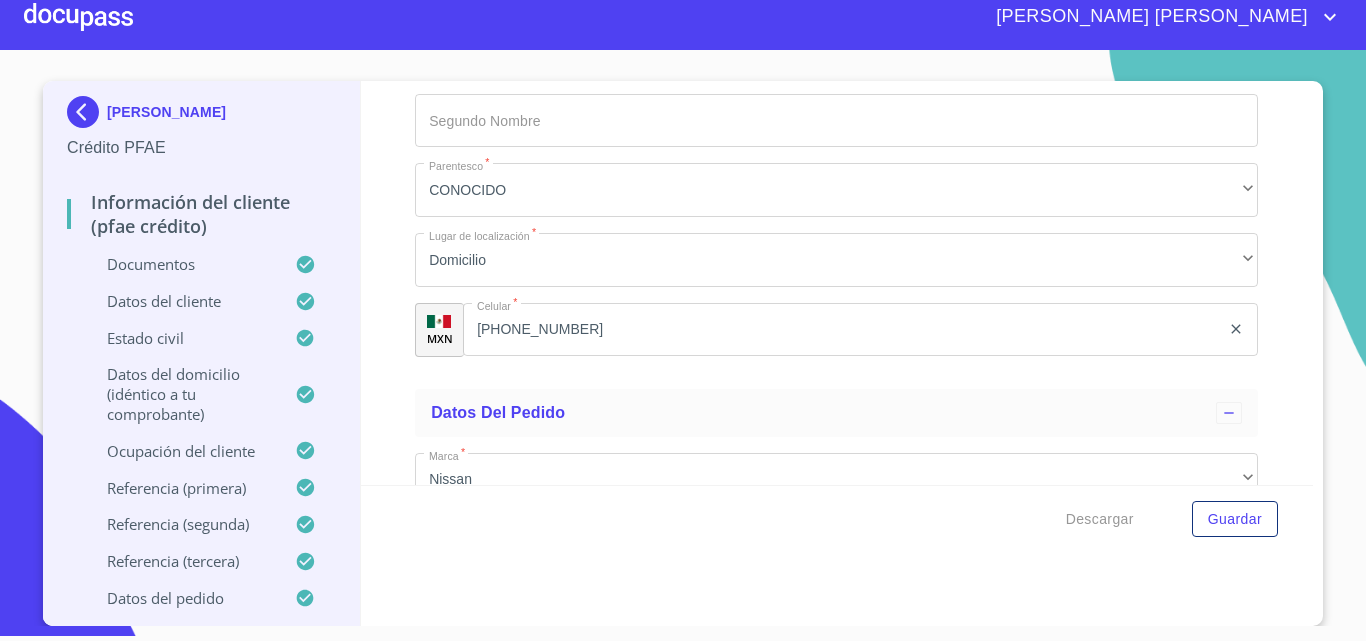 scroll, scrollTop: 11339, scrollLeft: 0, axis: vertical 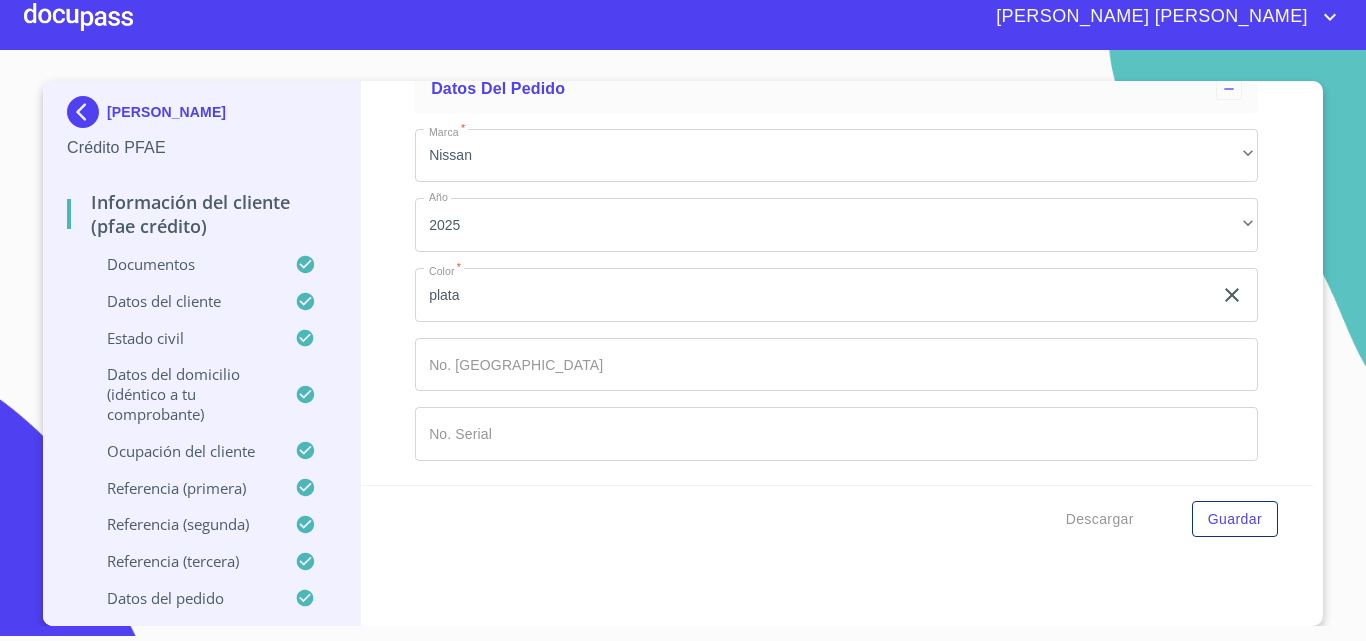 drag, startPoint x: 551, startPoint y: 345, endPoint x: 505, endPoint y: 351, distance: 46.389652 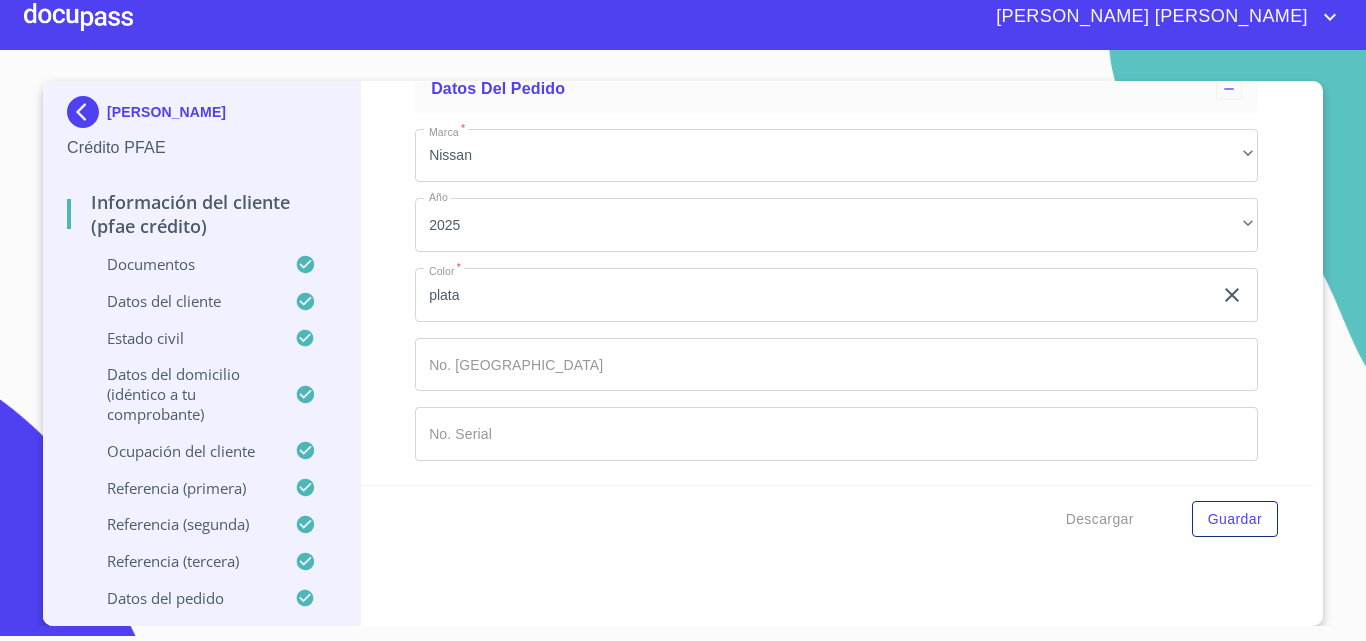 drag, startPoint x: 561, startPoint y: 312, endPoint x: 480, endPoint y: 307, distance: 81.154175 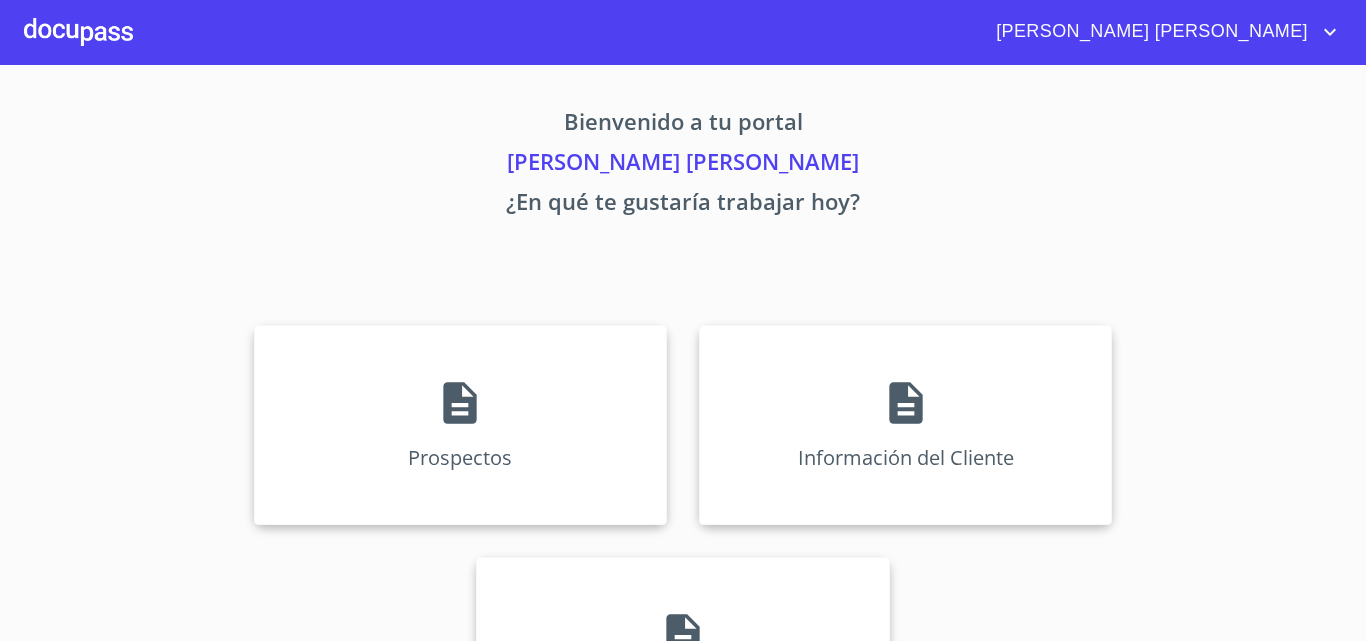scroll, scrollTop: 0, scrollLeft: 0, axis: both 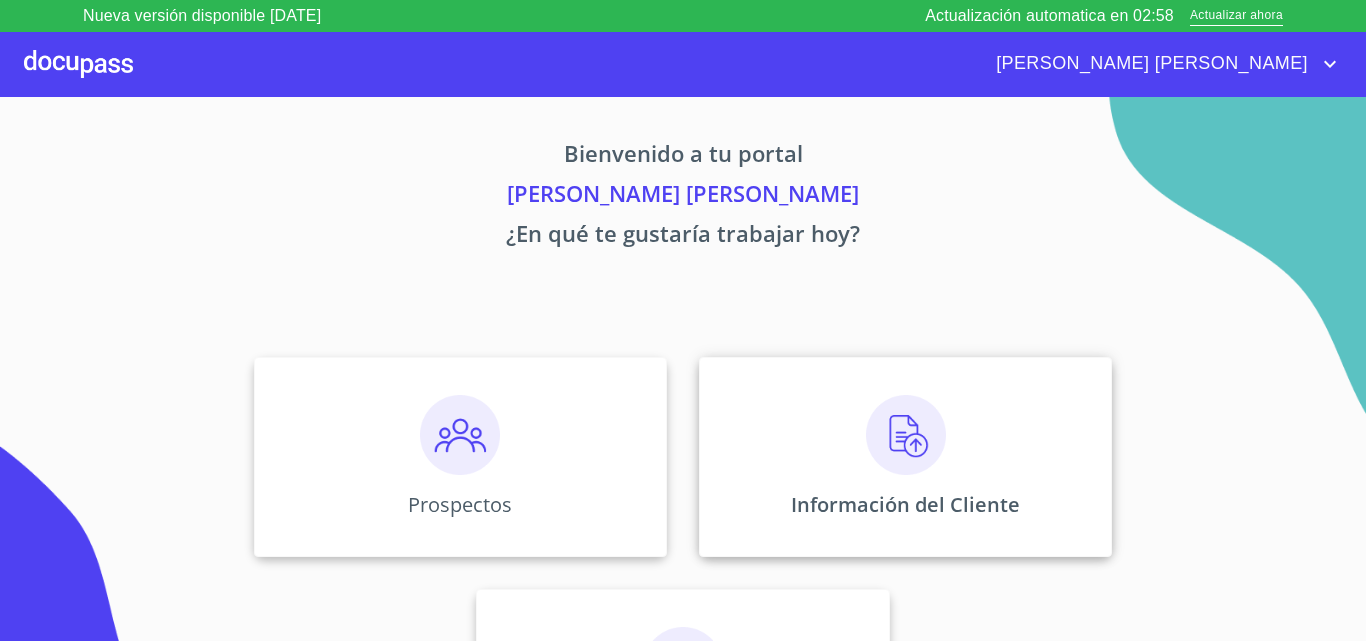click at bounding box center (906, 435) 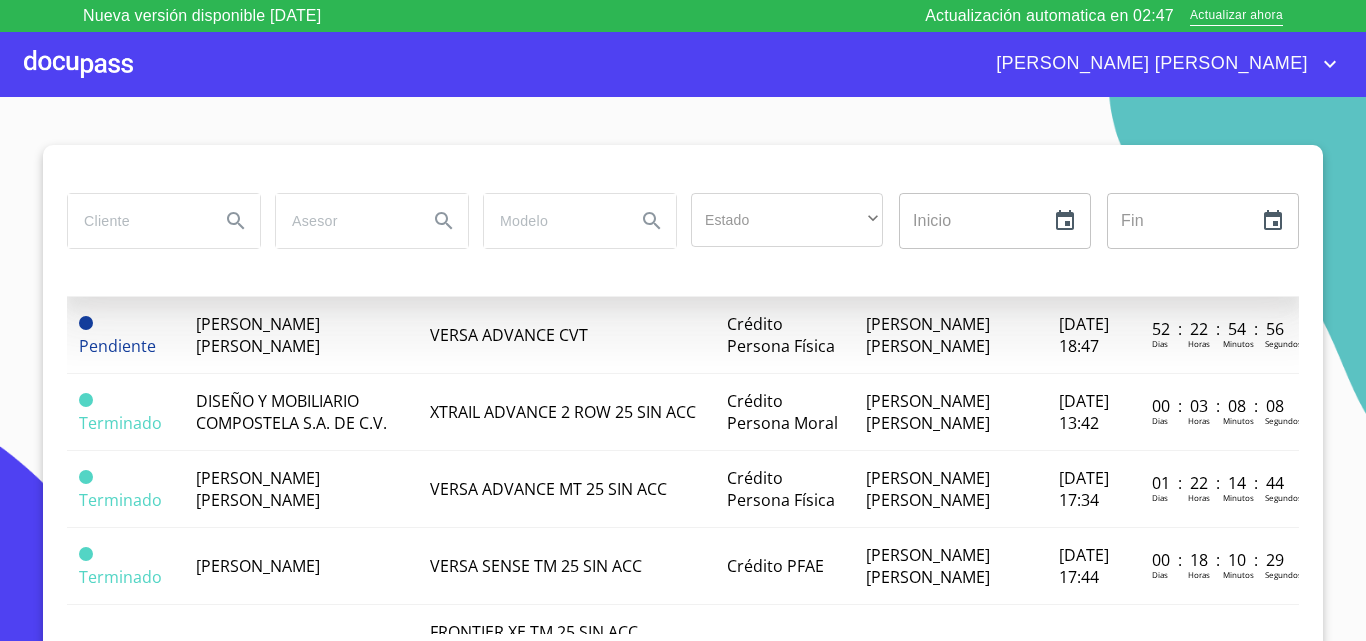 scroll, scrollTop: 300, scrollLeft: 0, axis: vertical 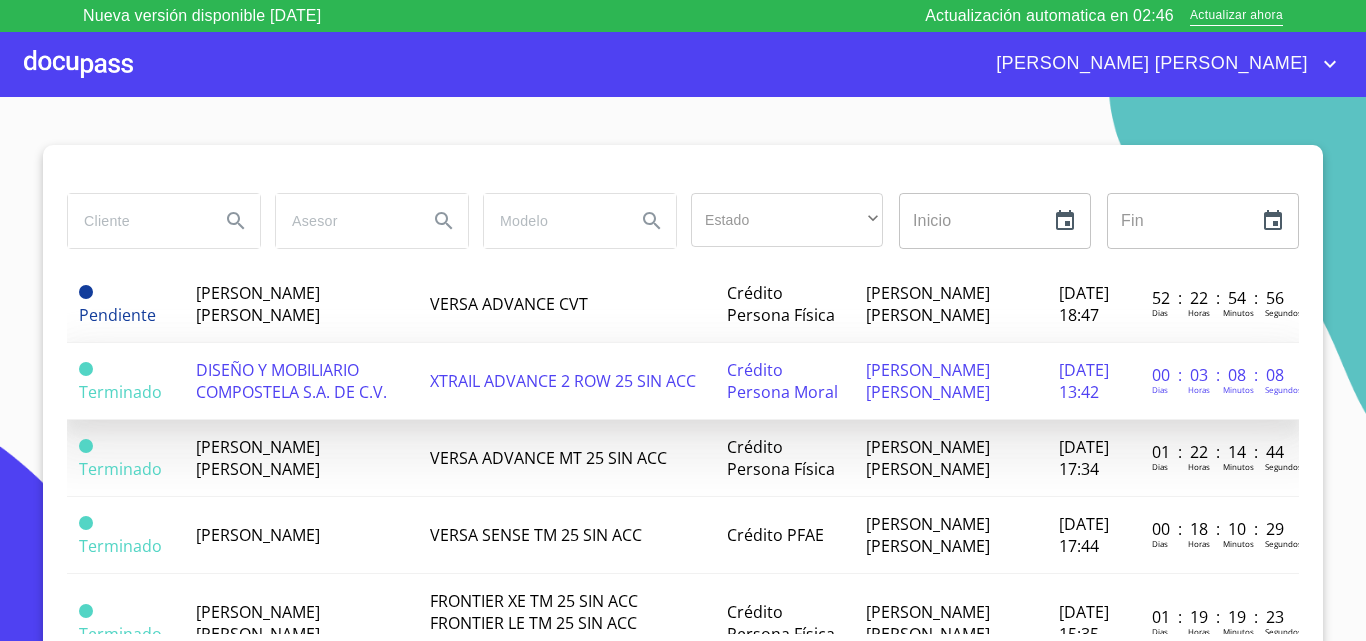 click on "DISEÑO Y MOBILIARIO COMPOSTELA S.A. DE C.V." at bounding box center (291, 381) 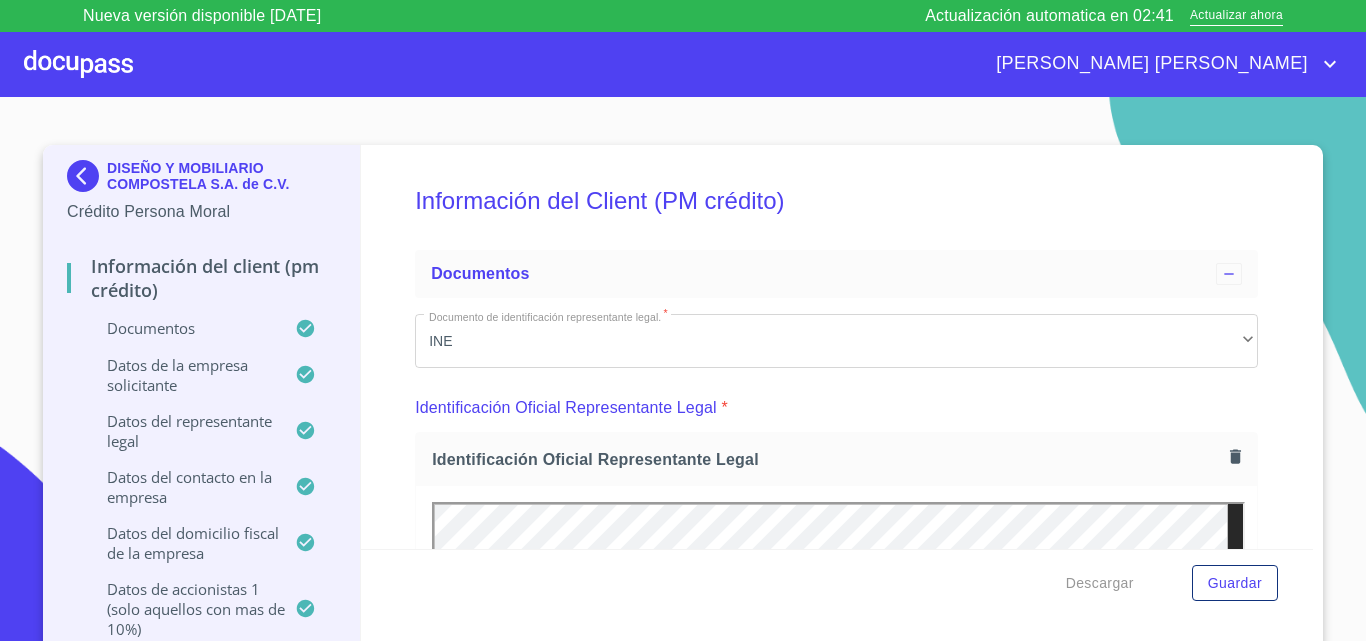 scroll, scrollTop: 0, scrollLeft: 0, axis: both 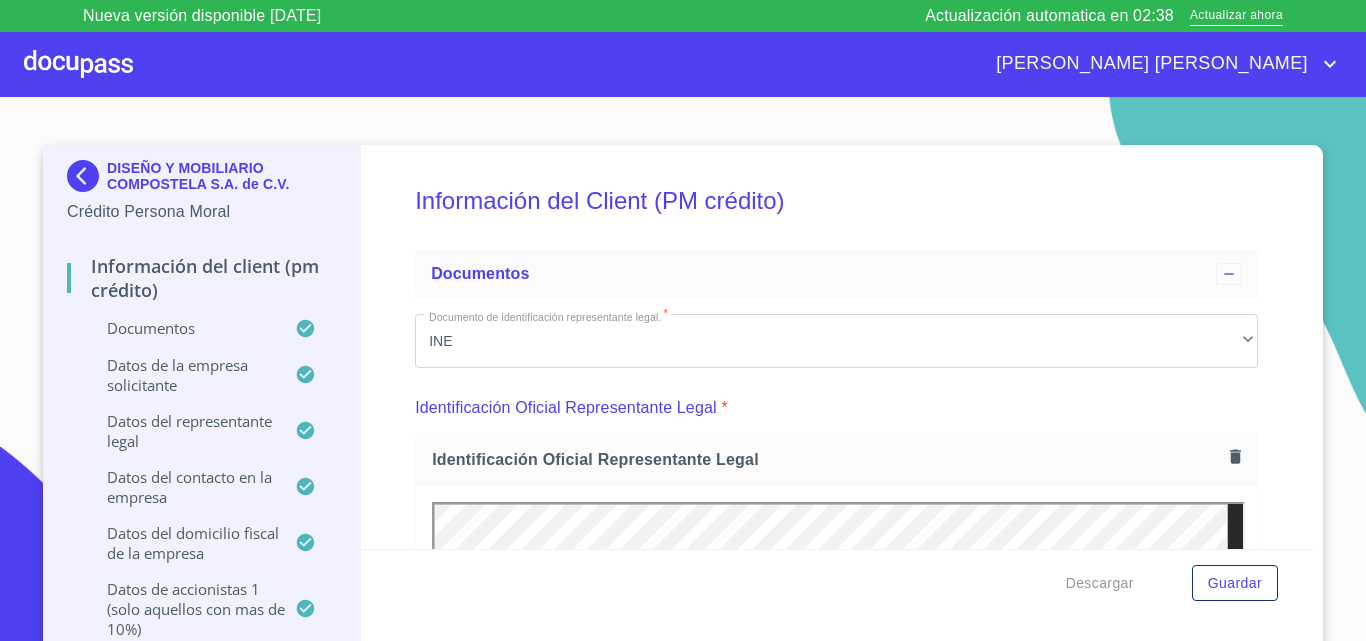 click at bounding box center [78, 64] 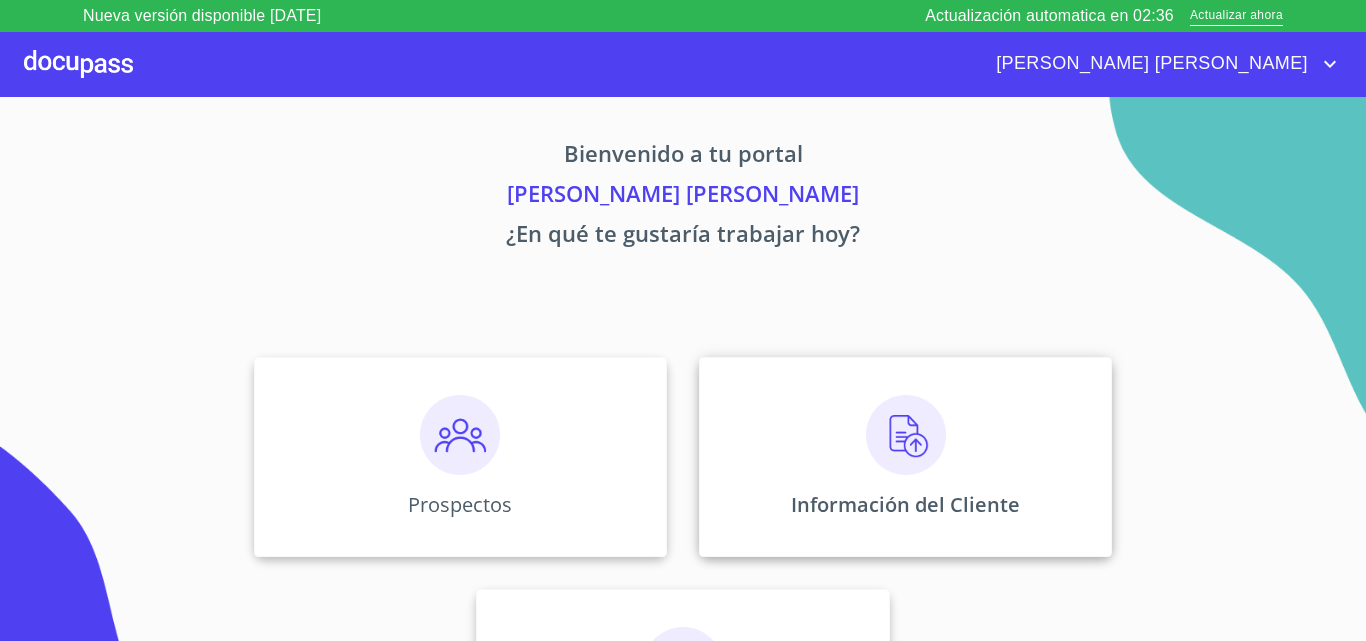 click at bounding box center (906, 435) 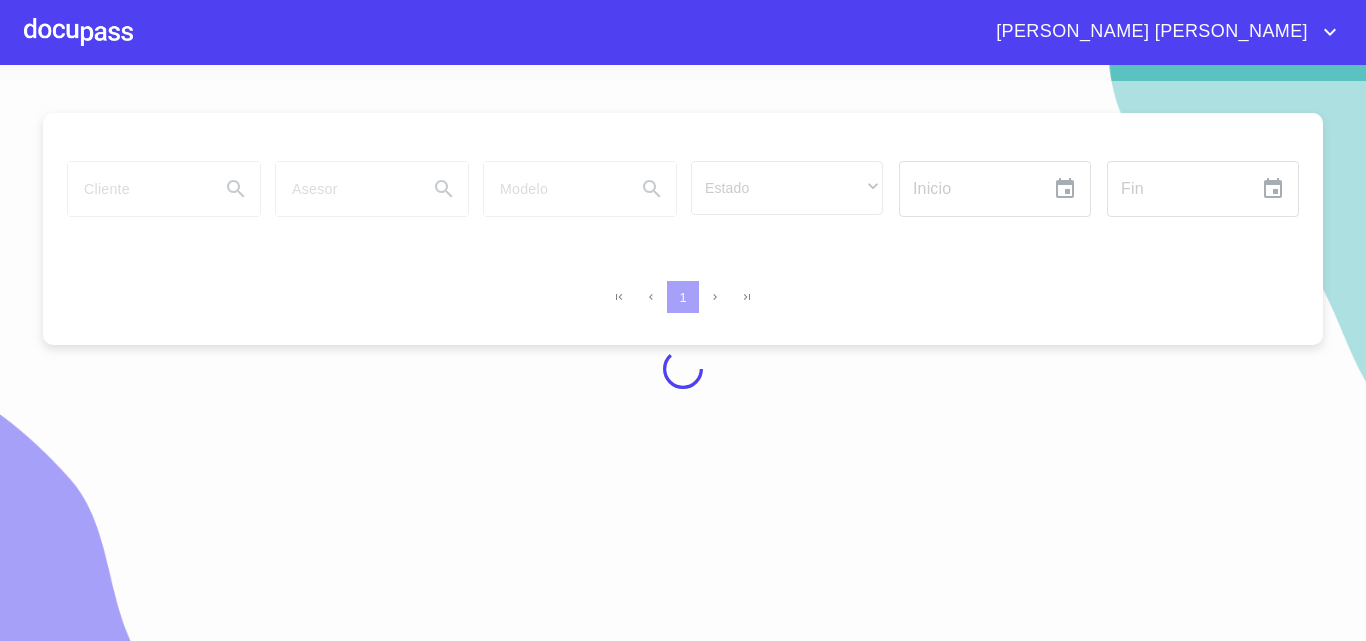 scroll, scrollTop: 0, scrollLeft: 0, axis: both 